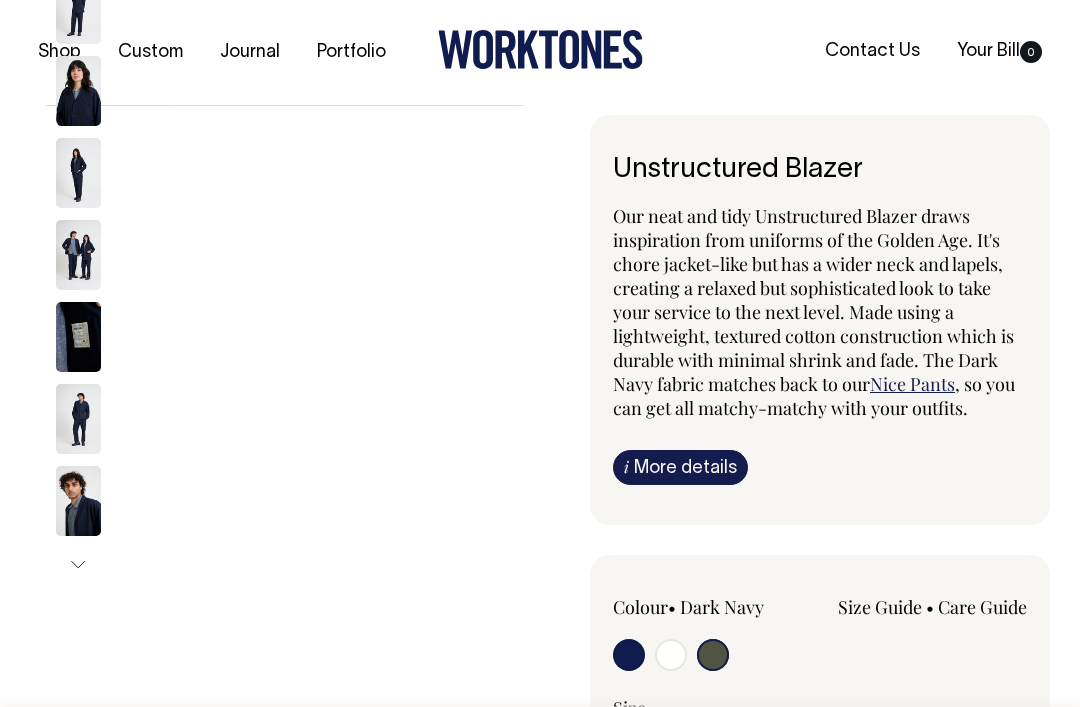 scroll, scrollTop: 607, scrollLeft: 0, axis: vertical 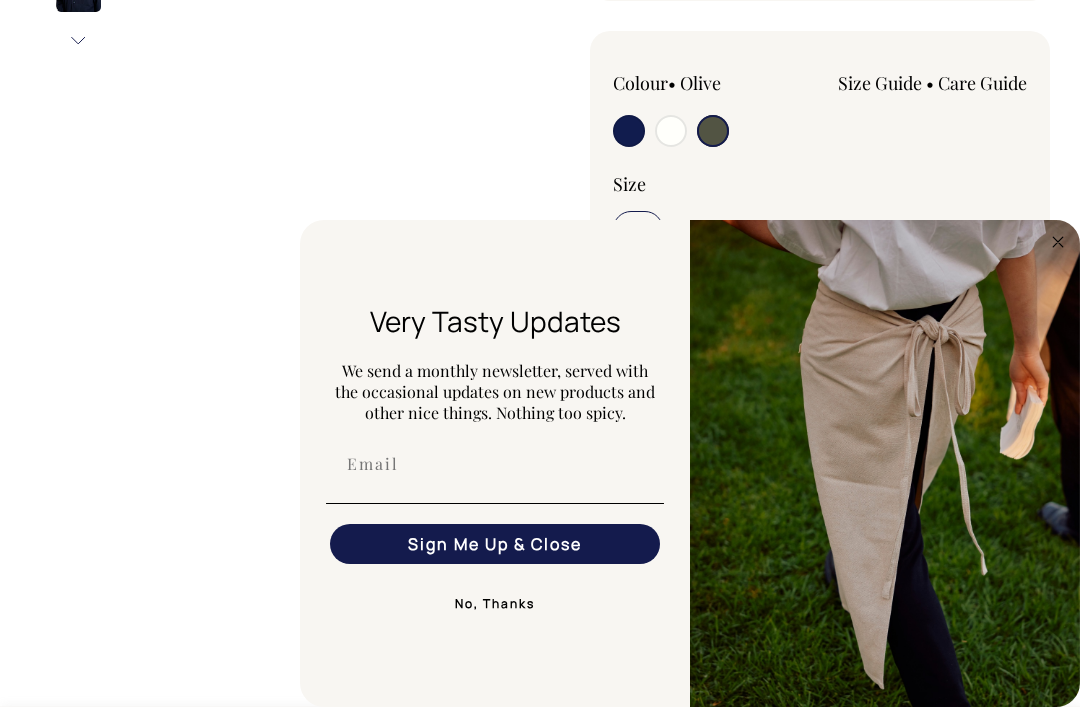 click at bounding box center (495, 503) 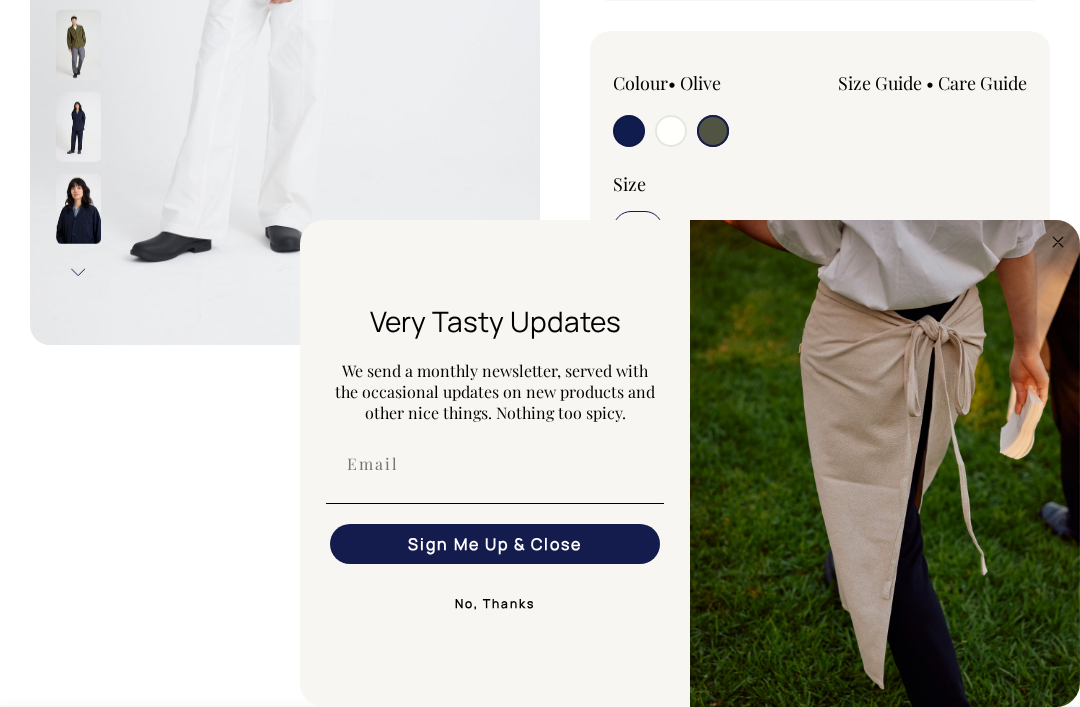 click at bounding box center [1058, 241] 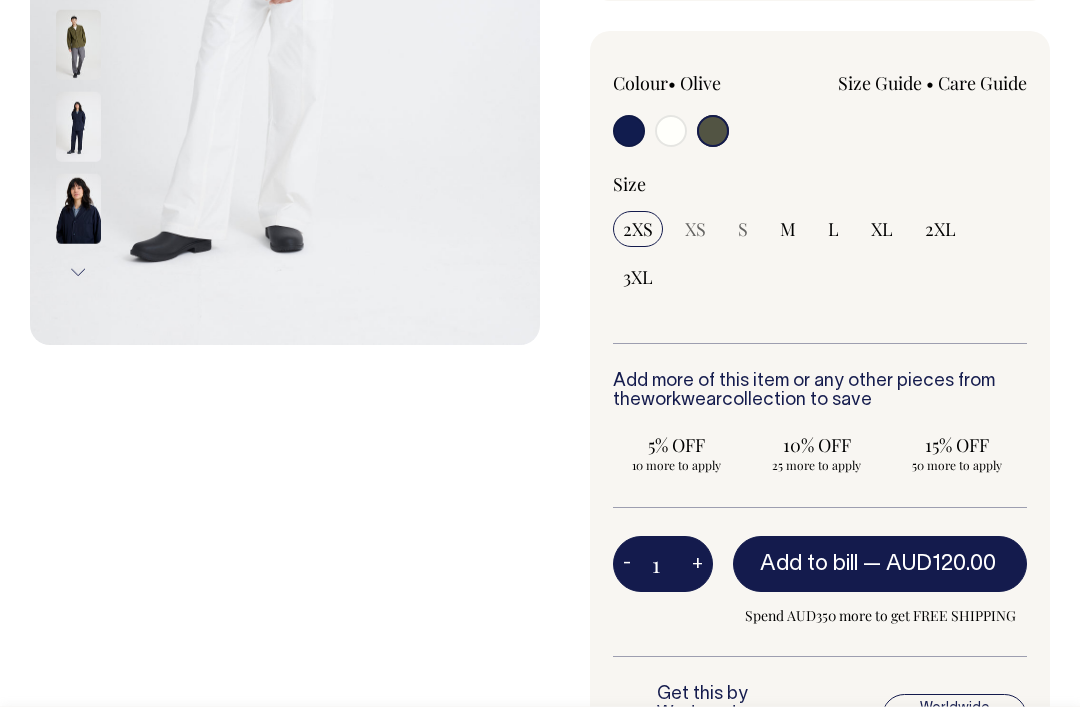 click on "XS" at bounding box center [638, 229] 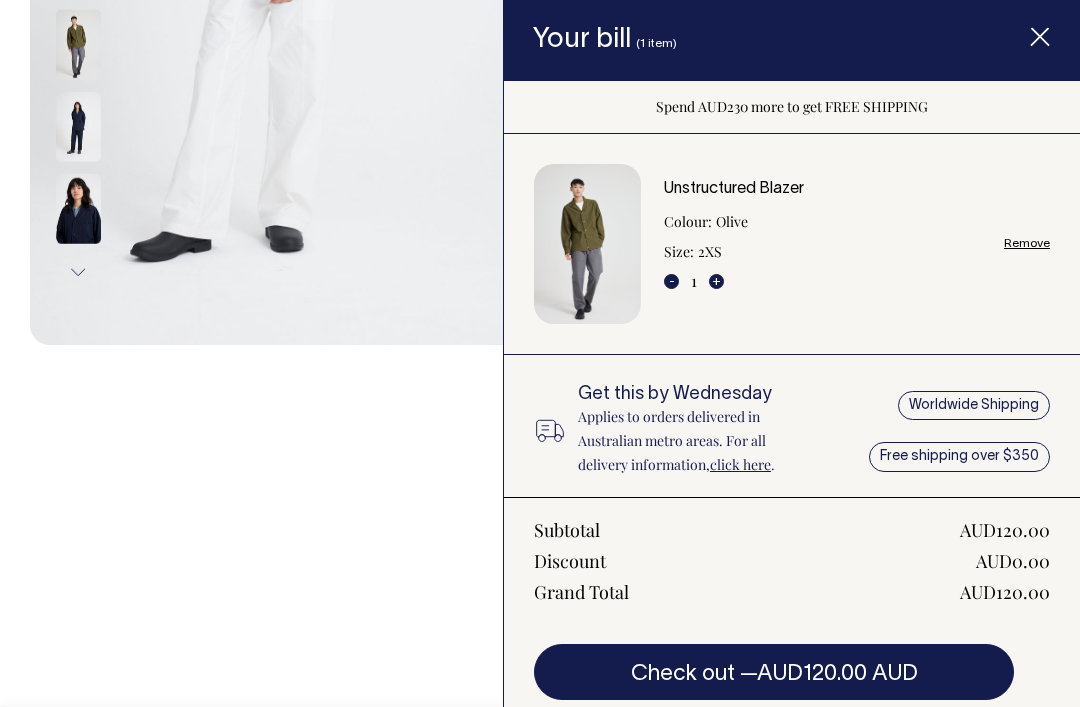 click on "Remove" at bounding box center (1027, 243) 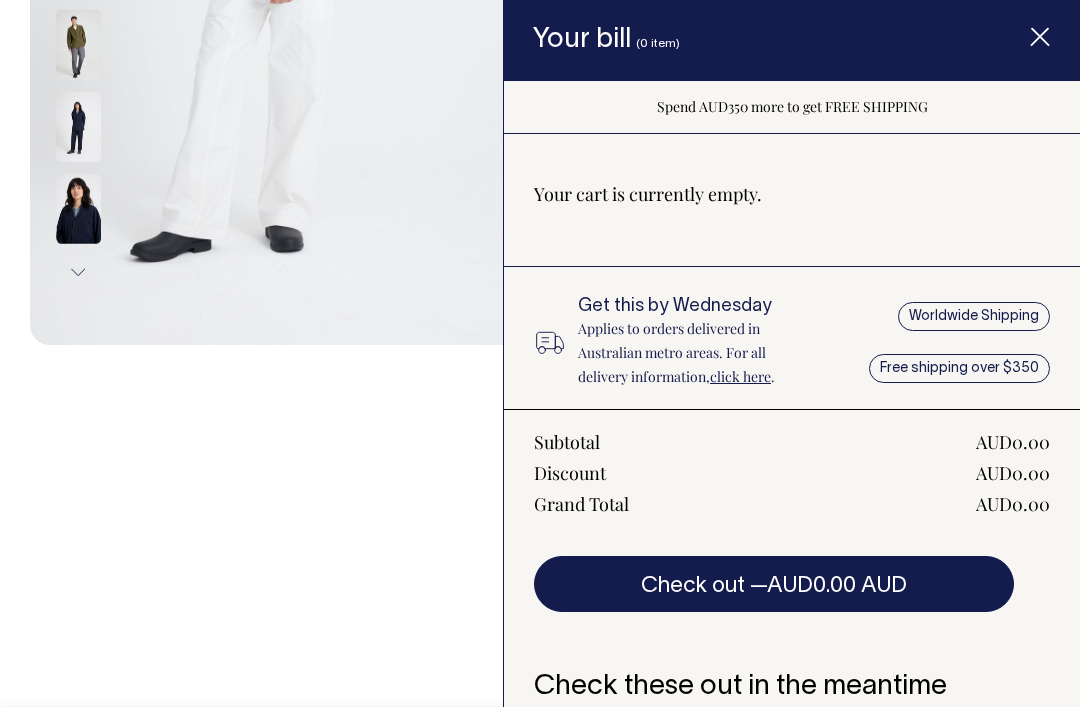 click on "Your cart is currently empty." at bounding box center [792, 215] 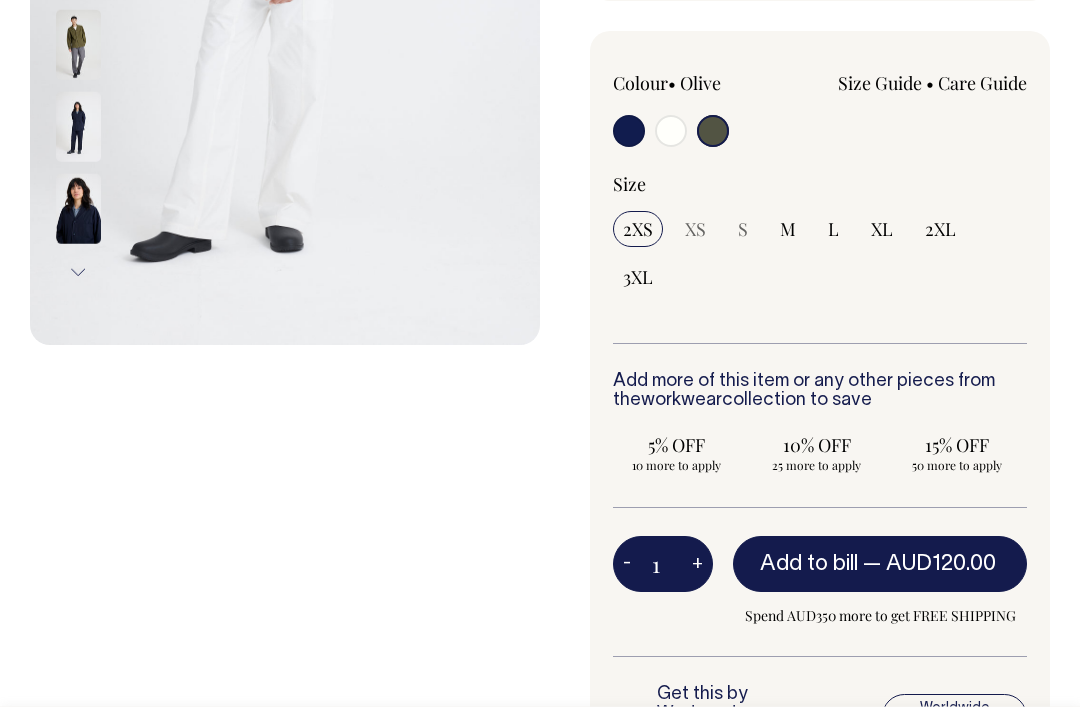 click on "M" at bounding box center (638, 229) 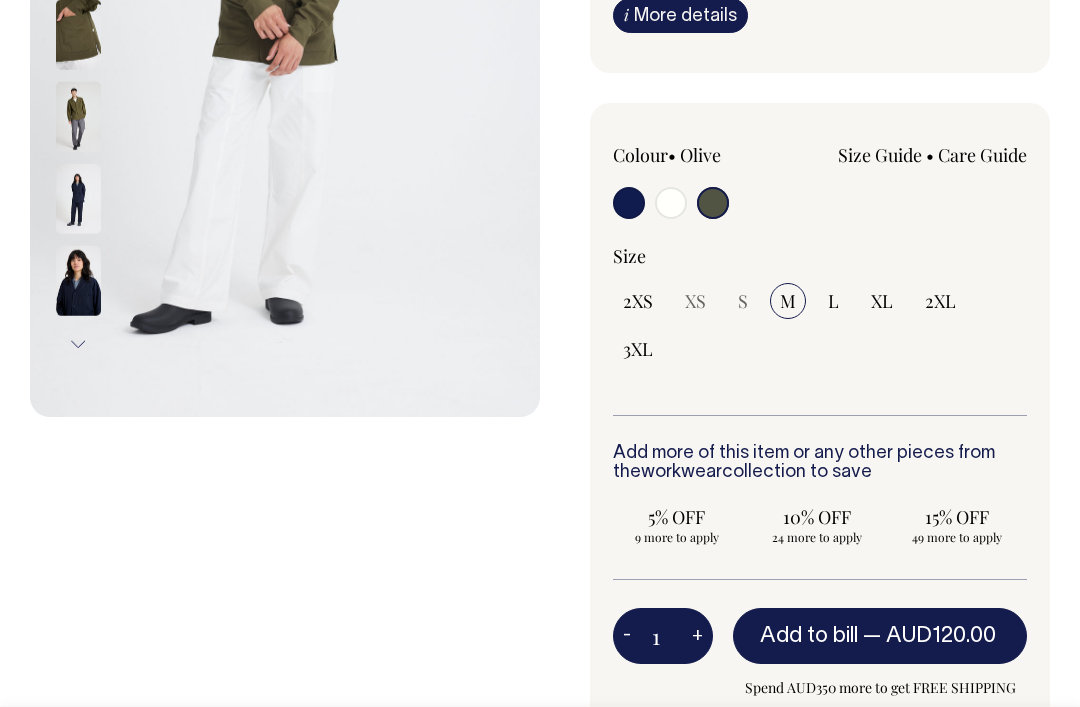 scroll, scrollTop: 445, scrollLeft: 0, axis: vertical 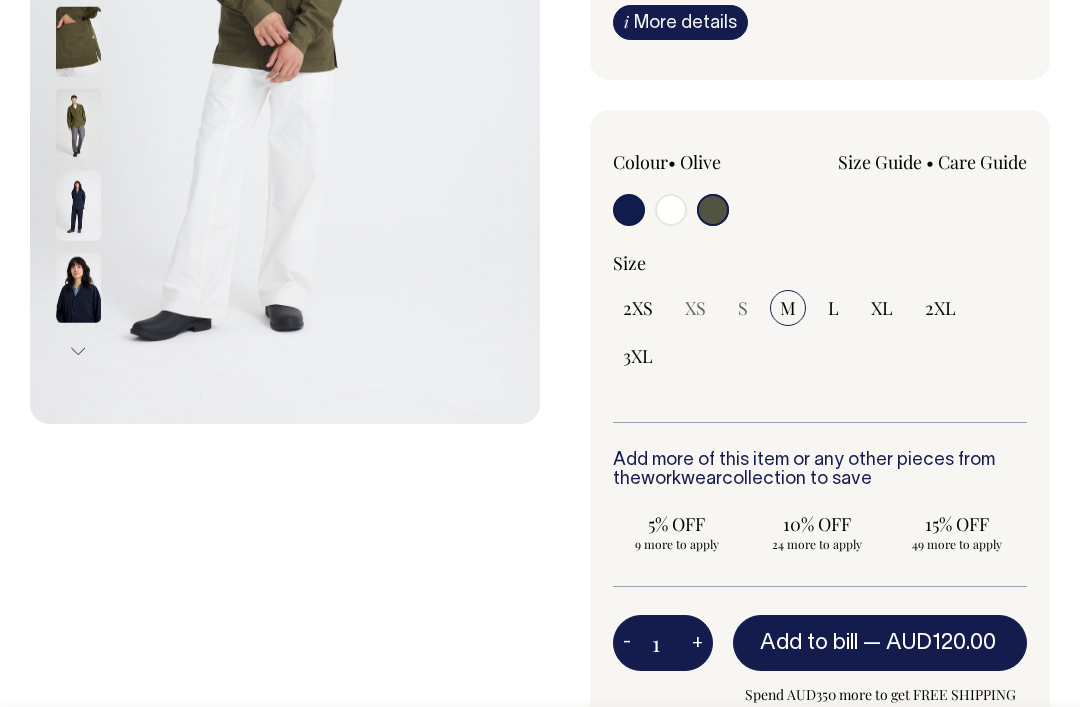 click on "Size Guide" at bounding box center (880, 162) 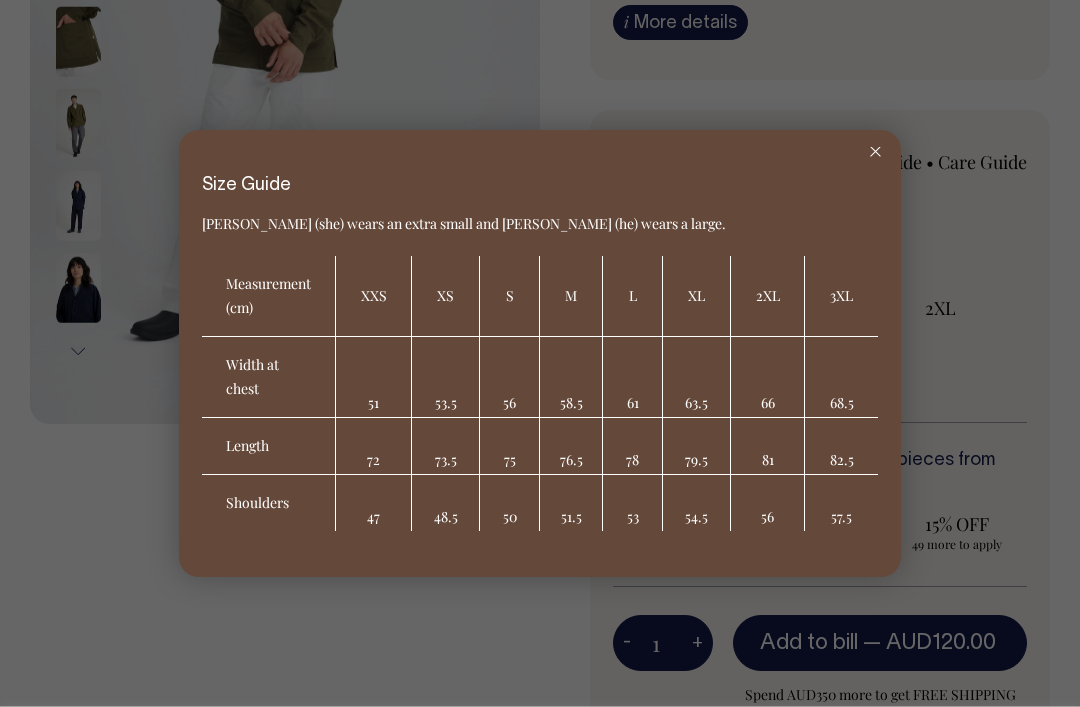 click at bounding box center [540, 353] 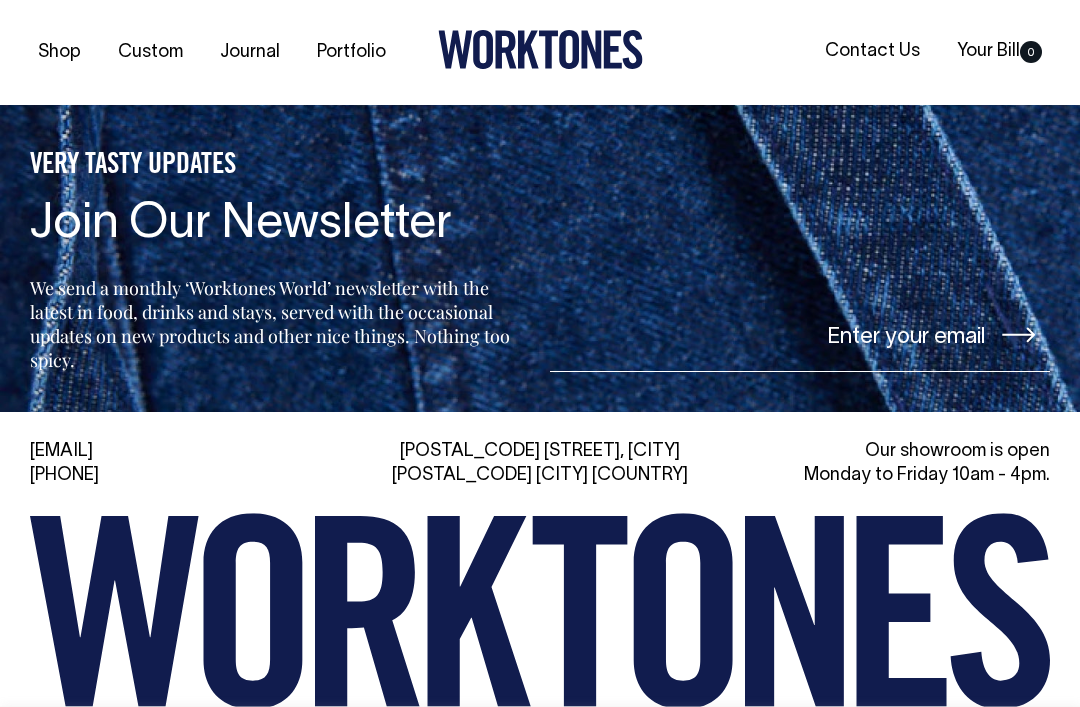 scroll, scrollTop: 3177, scrollLeft: 0, axis: vertical 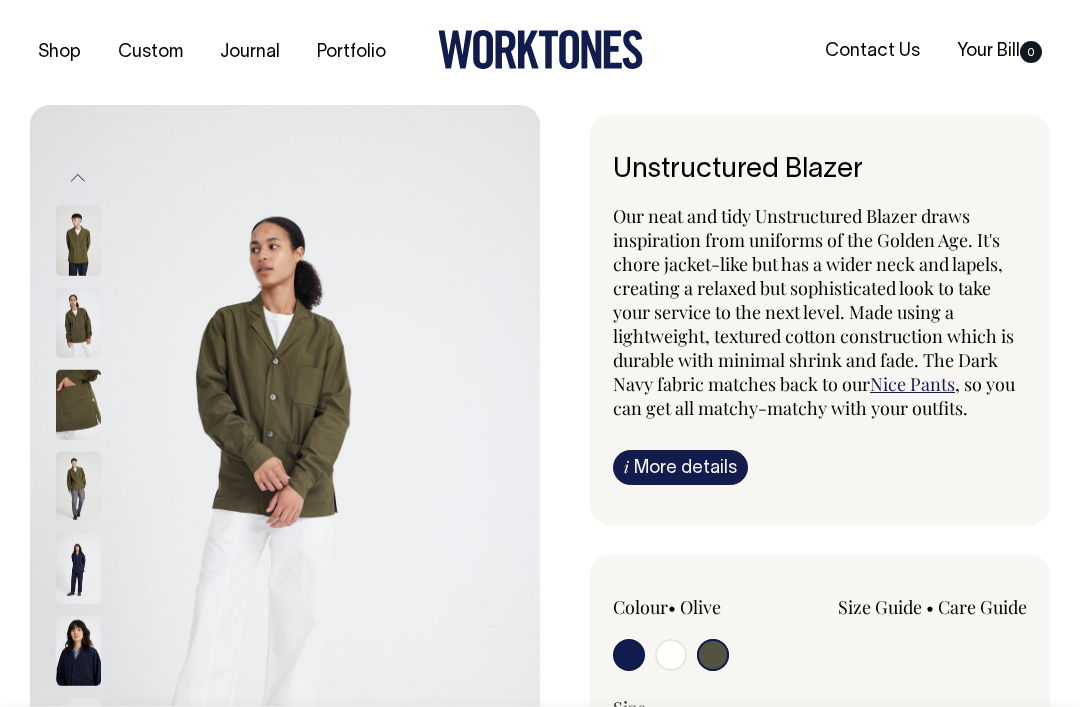 click at bounding box center [78, 323] 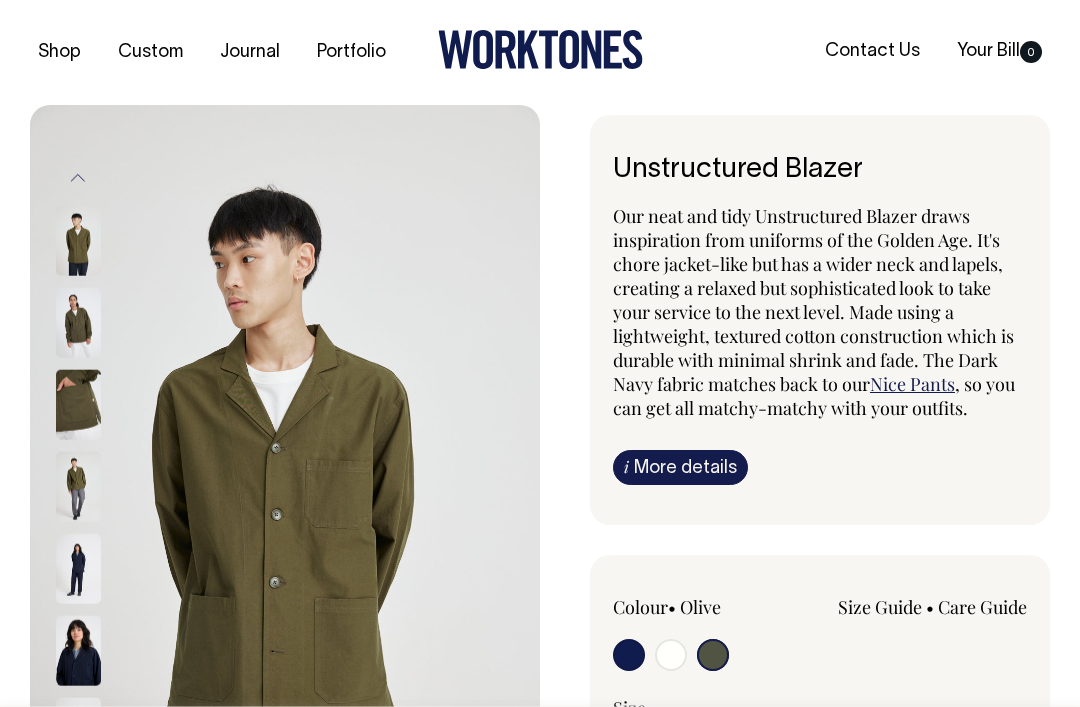 click at bounding box center (78, 241) 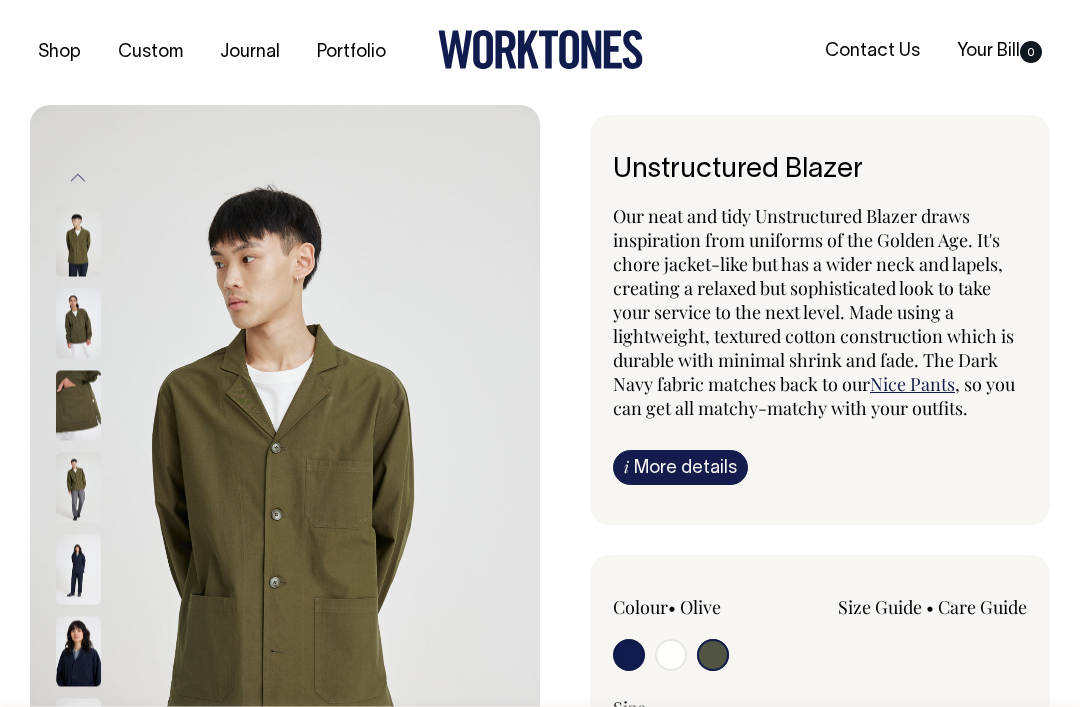 click at bounding box center [78, 323] 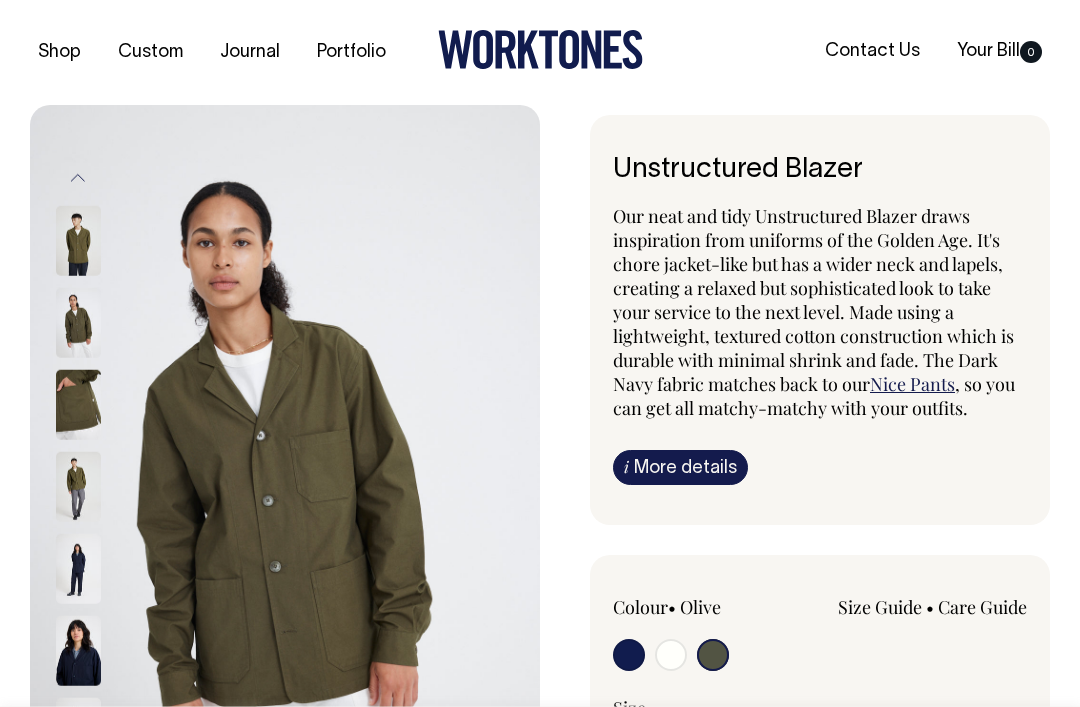 click at bounding box center (78, 405) 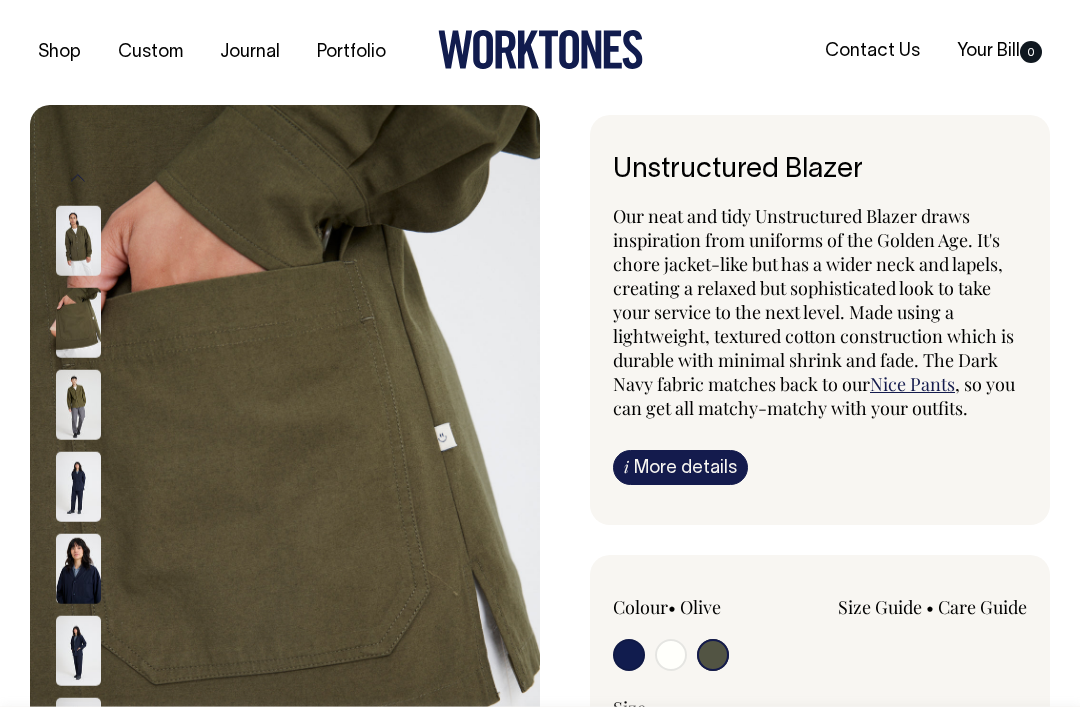 click at bounding box center (78, 487) 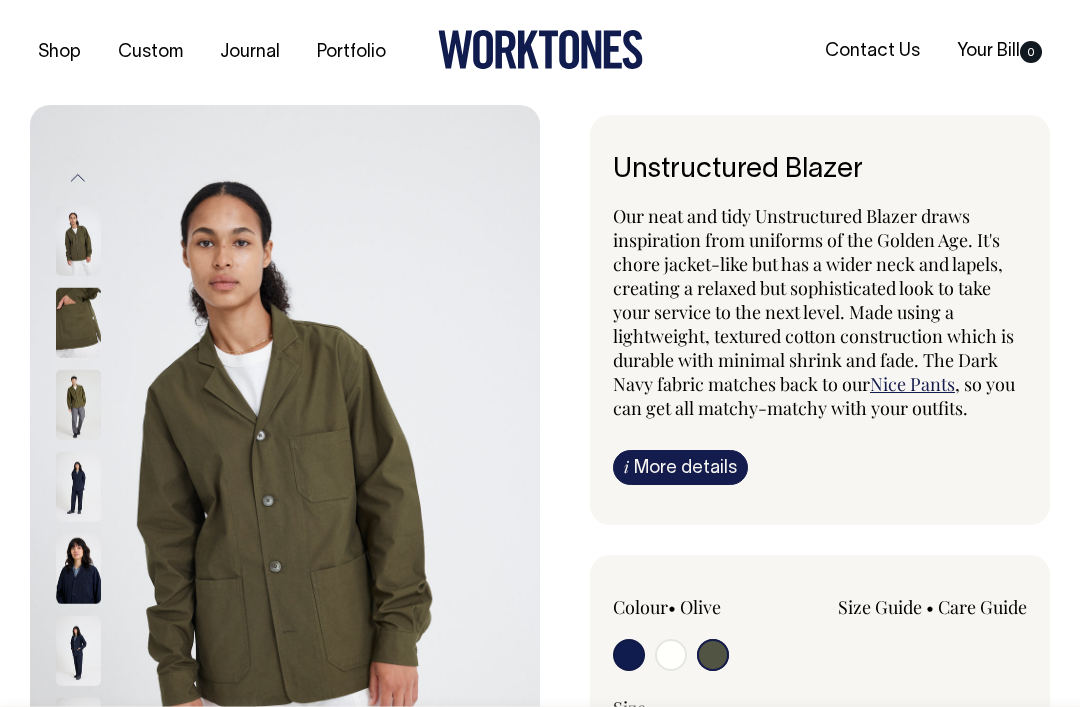 click at bounding box center [78, 487] 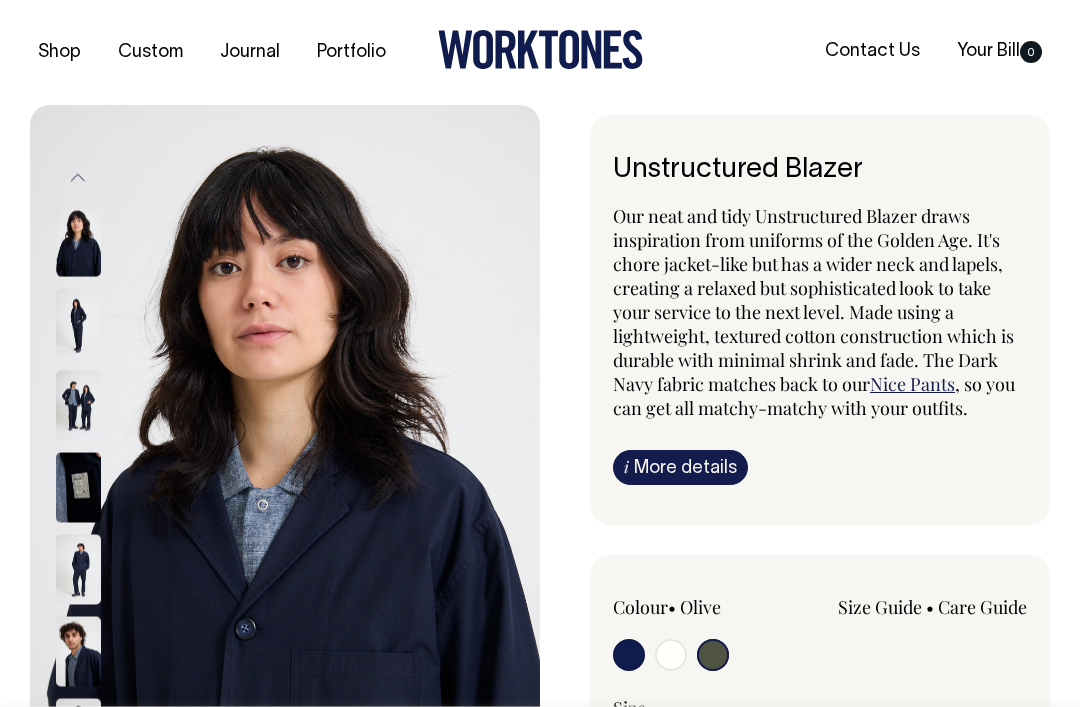 click at bounding box center (78, 405) 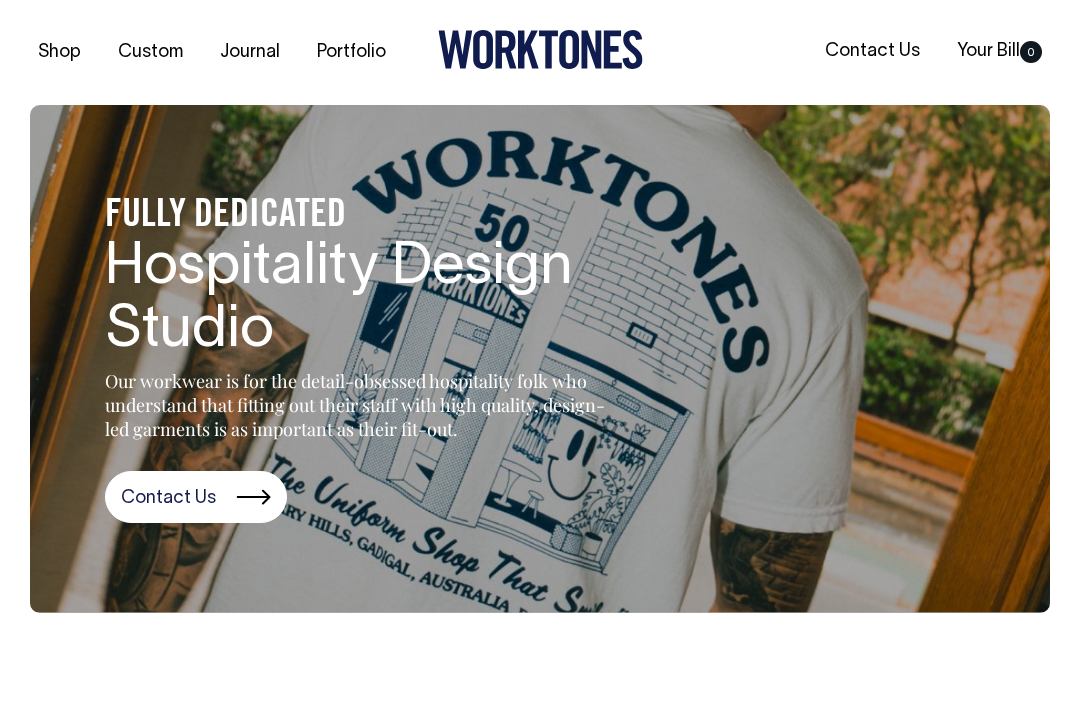 scroll, scrollTop: 0, scrollLeft: 0, axis: both 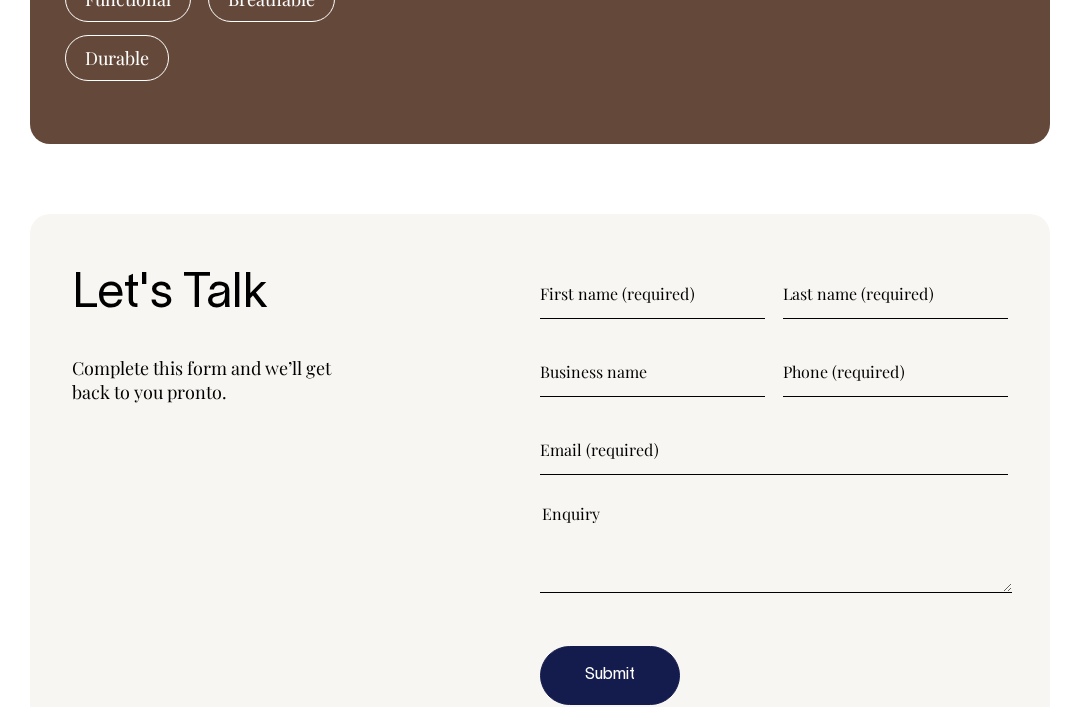 click at bounding box center [652, 294] 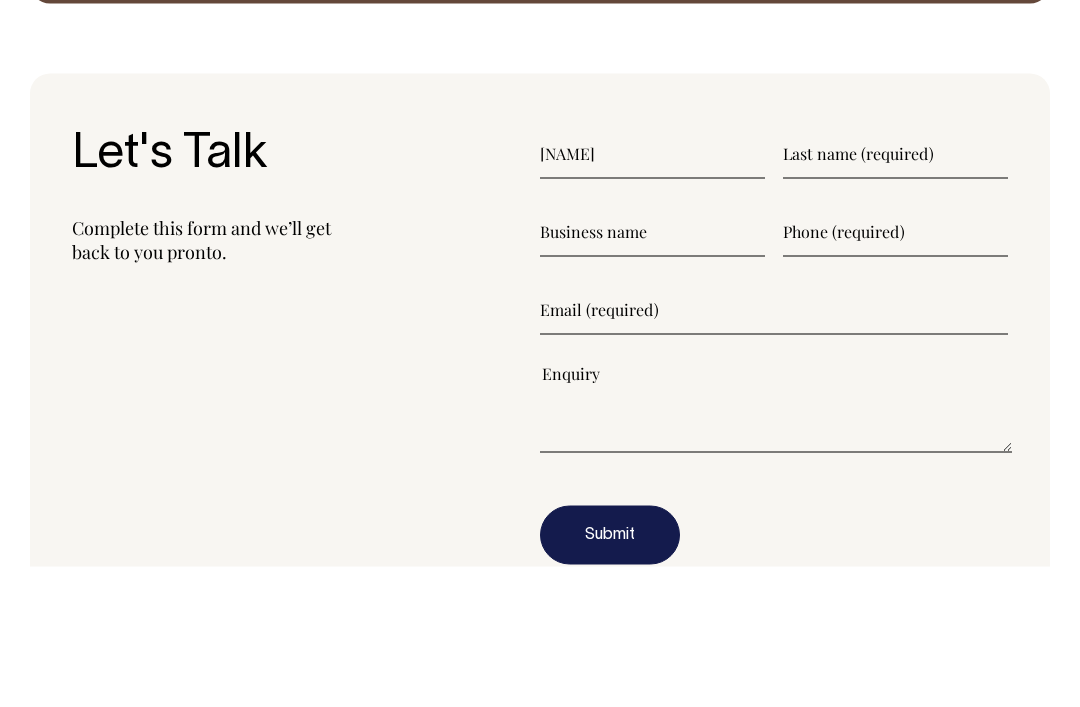 type on "[NAME]" 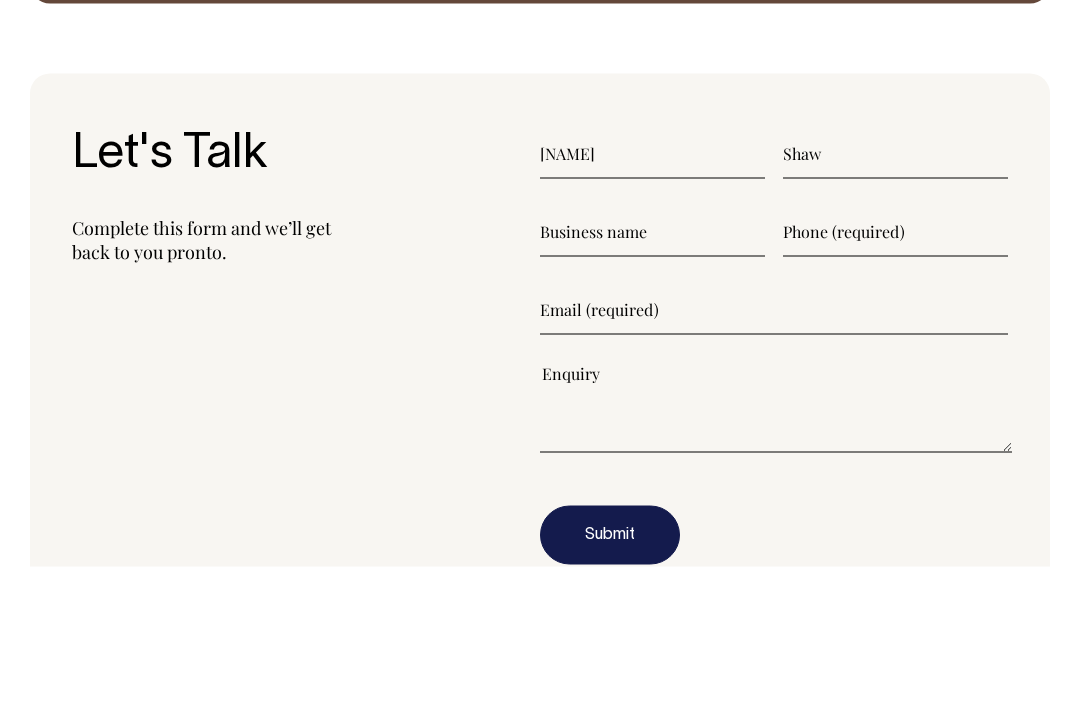 type on "Shaw" 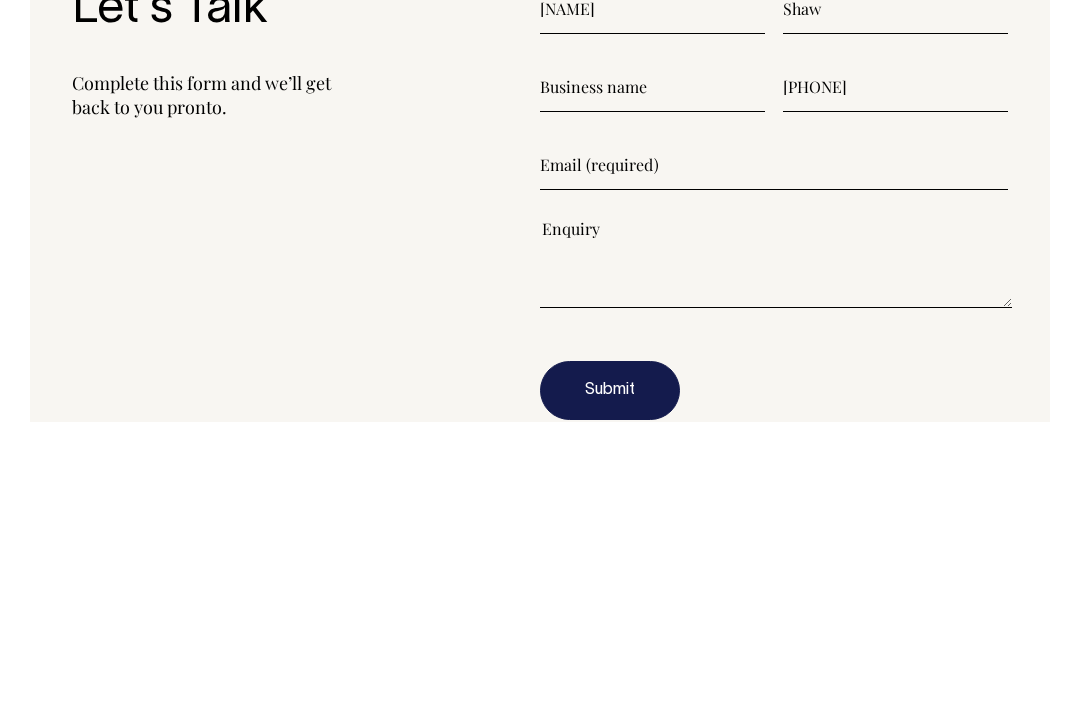 type on "0426817823" 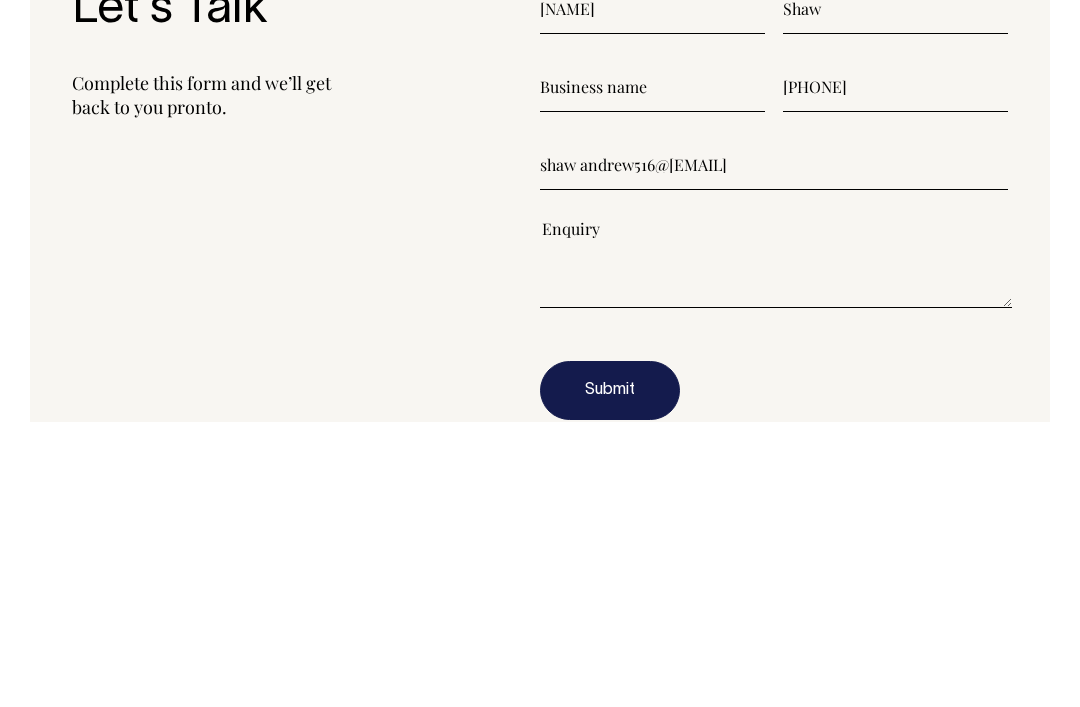 click at bounding box center (776, 548) 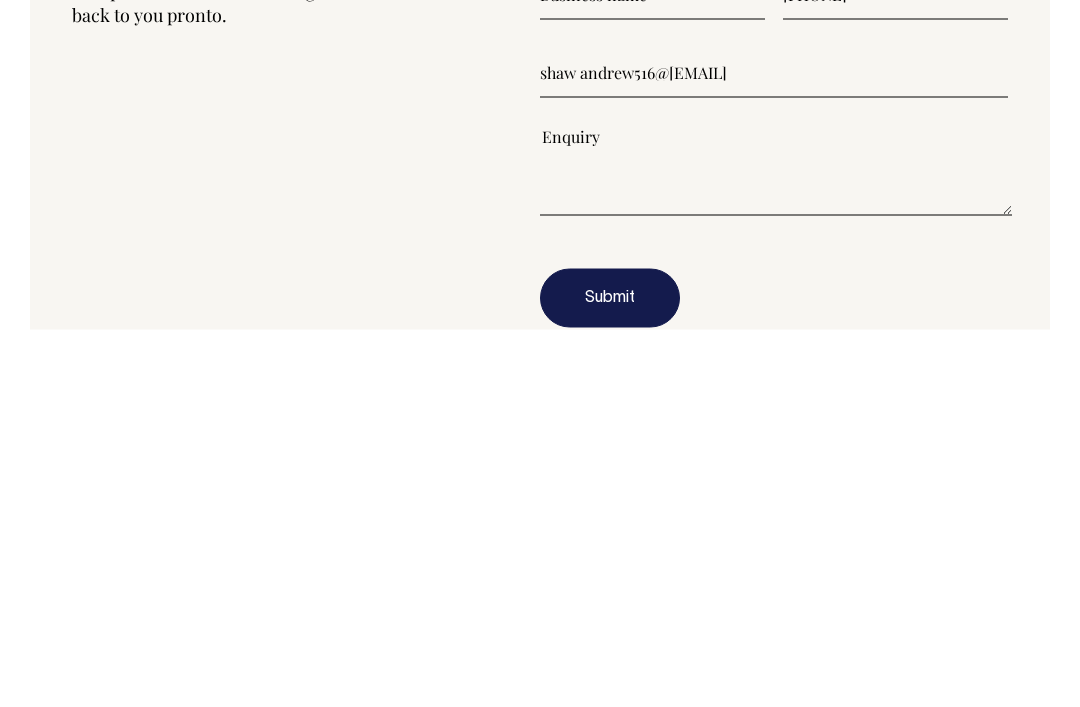 click on "shawandrew516@gmol.com" at bounding box center [774, 450] 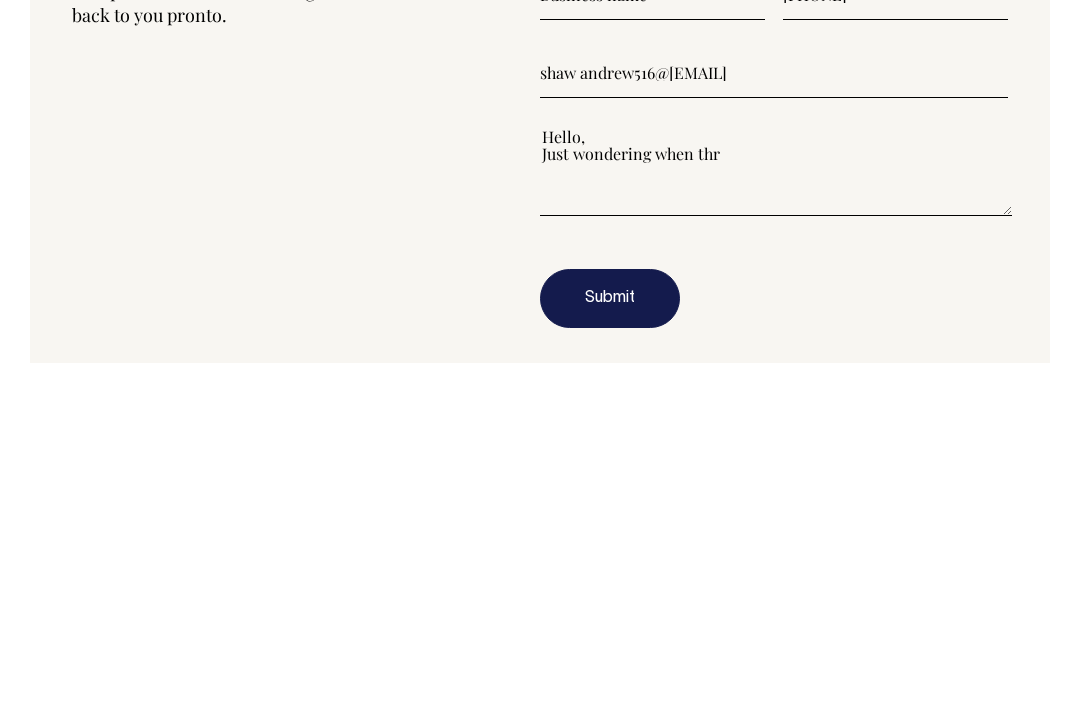 scroll, scrollTop: 1956, scrollLeft: 0, axis: vertical 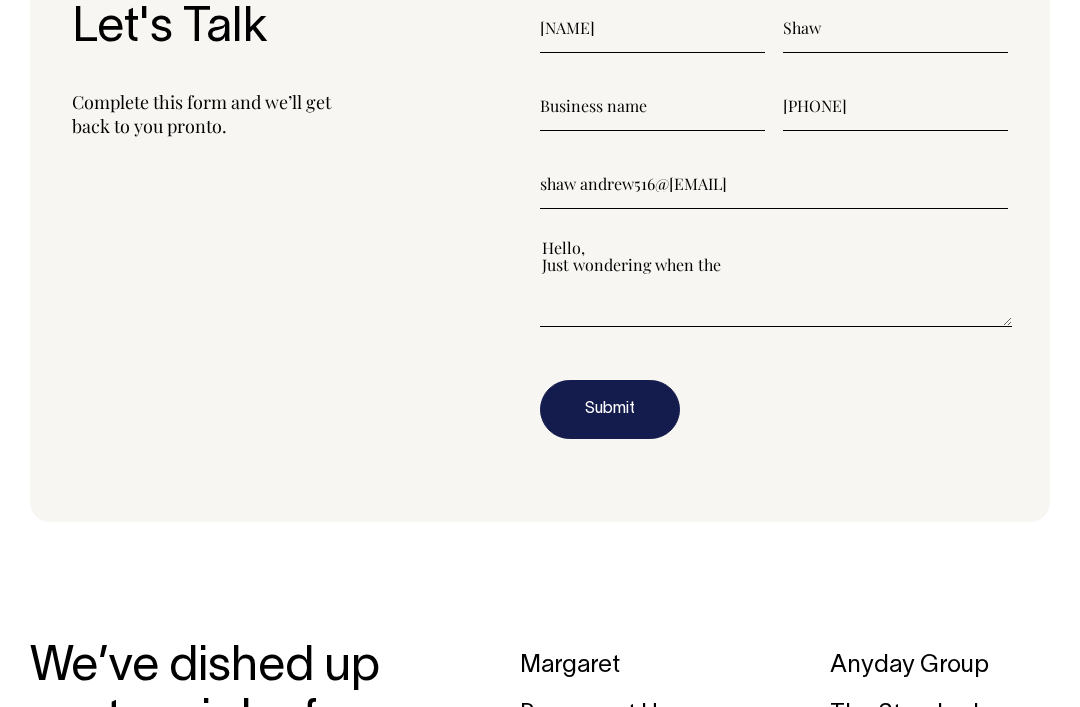 click on "Hello,
Just wondering when the" at bounding box center (776, 282) 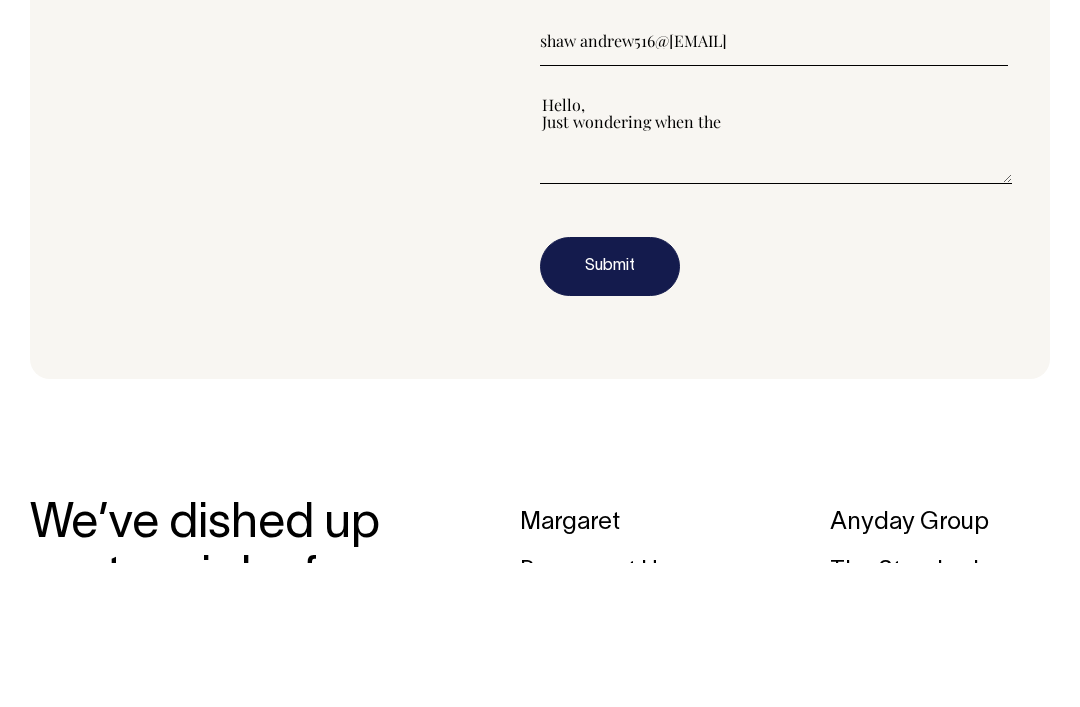 click on "Hello,
Just wondering when the" at bounding box center [776, 283] 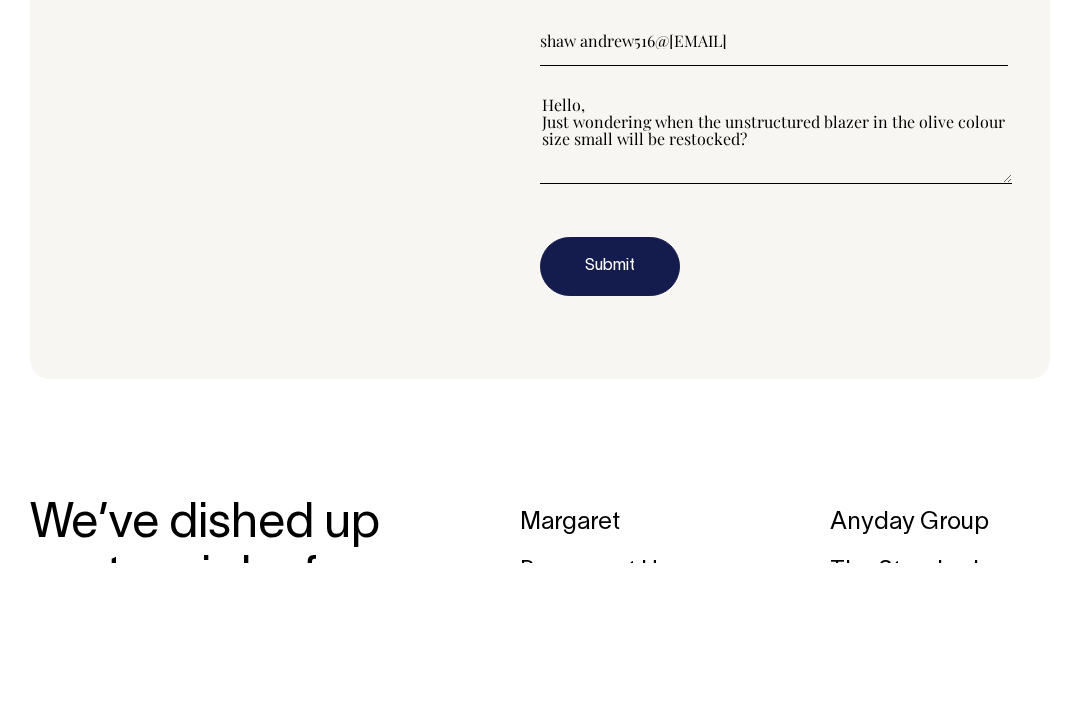 type on "Hello,
Just wondering when the unstructured blazer in the olive colour size small will be restocked?" 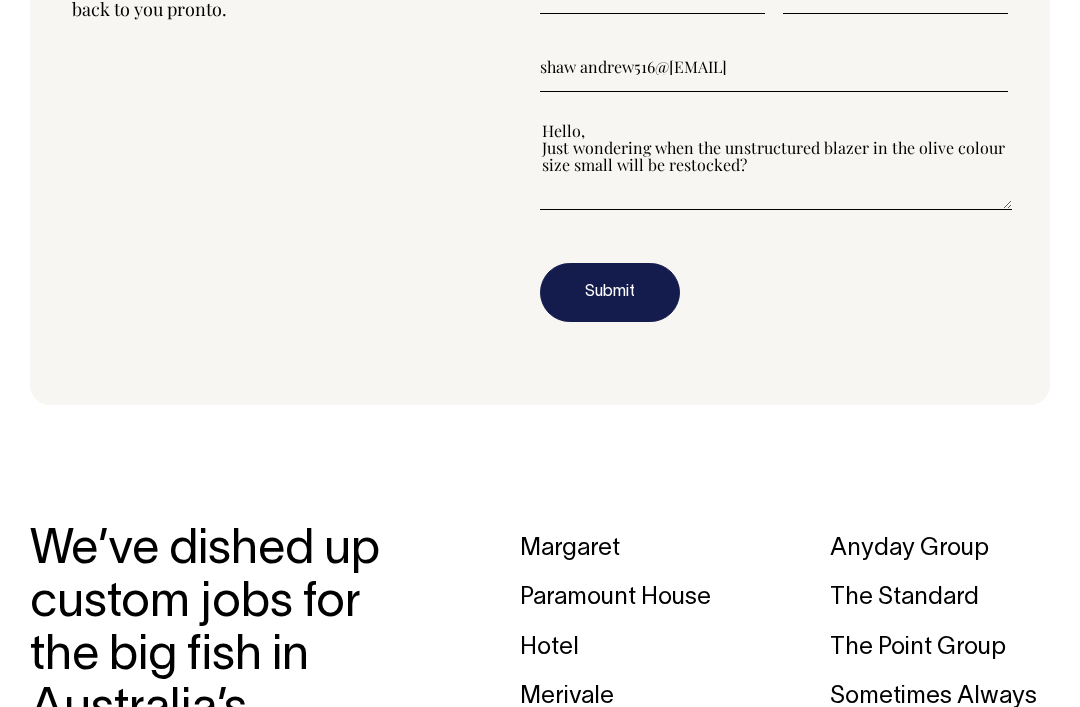 scroll, scrollTop: 2326, scrollLeft: 0, axis: vertical 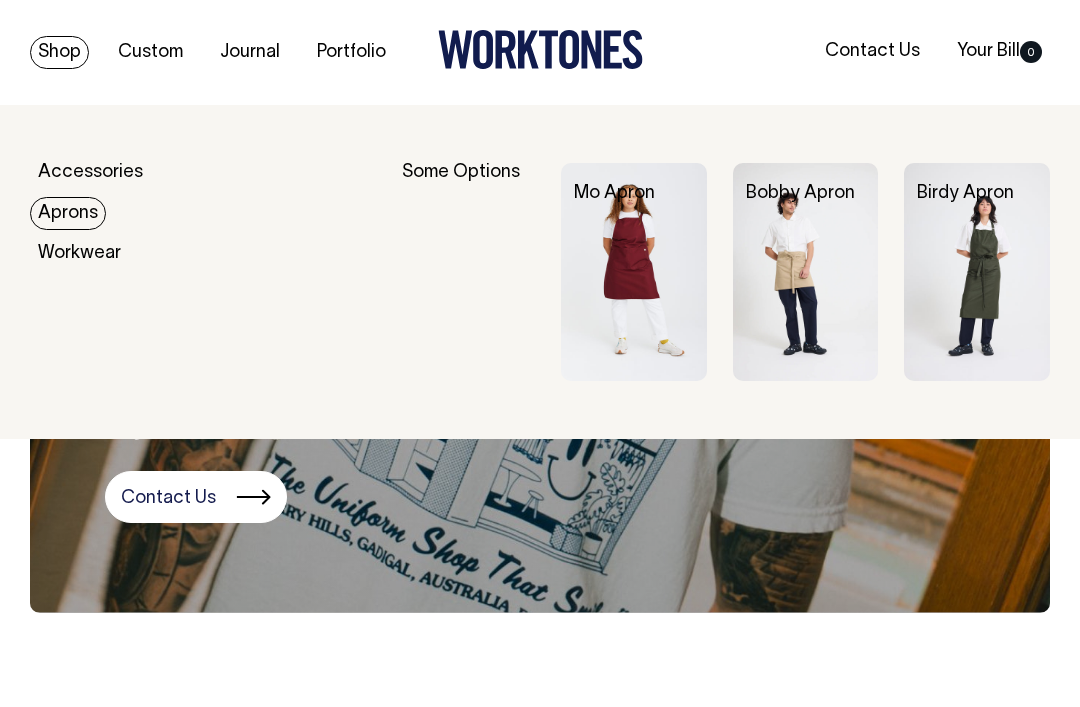 click on "Some Options" at bounding box center (468, 272) 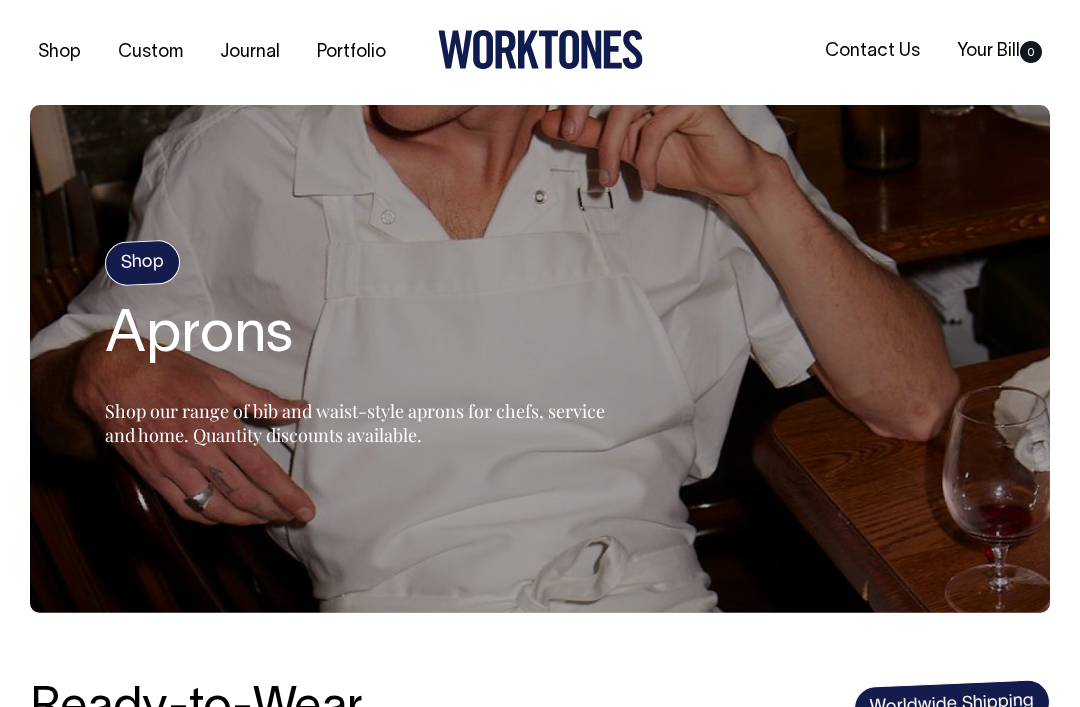 scroll, scrollTop: 0, scrollLeft: 0, axis: both 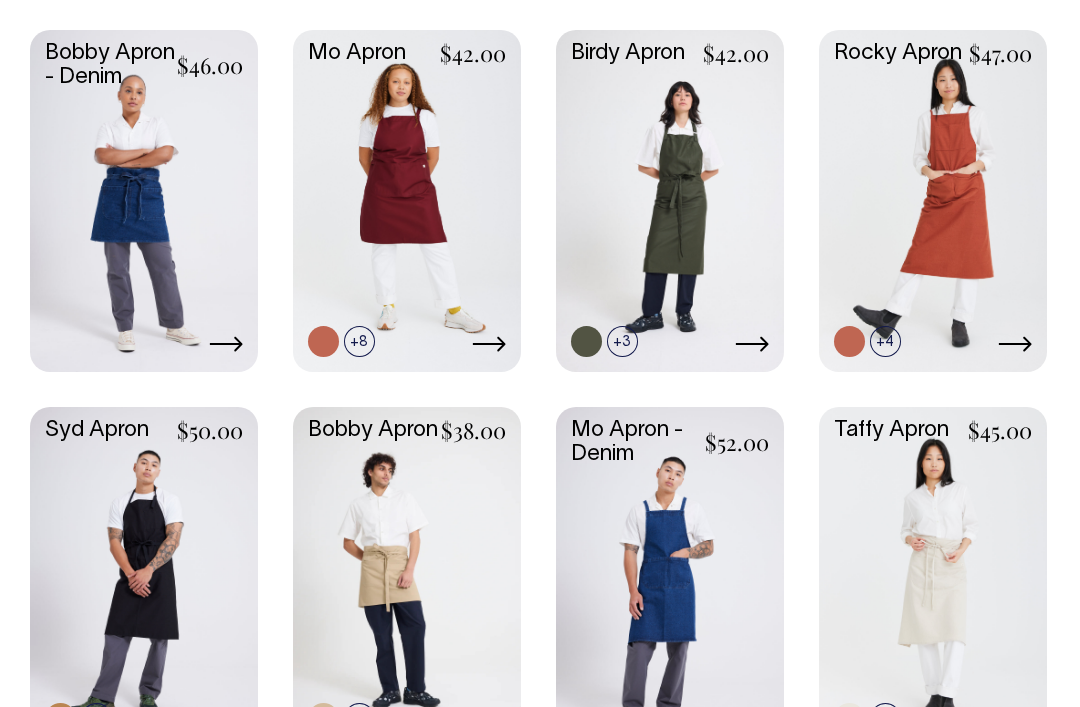 click at bounding box center (0, 0) 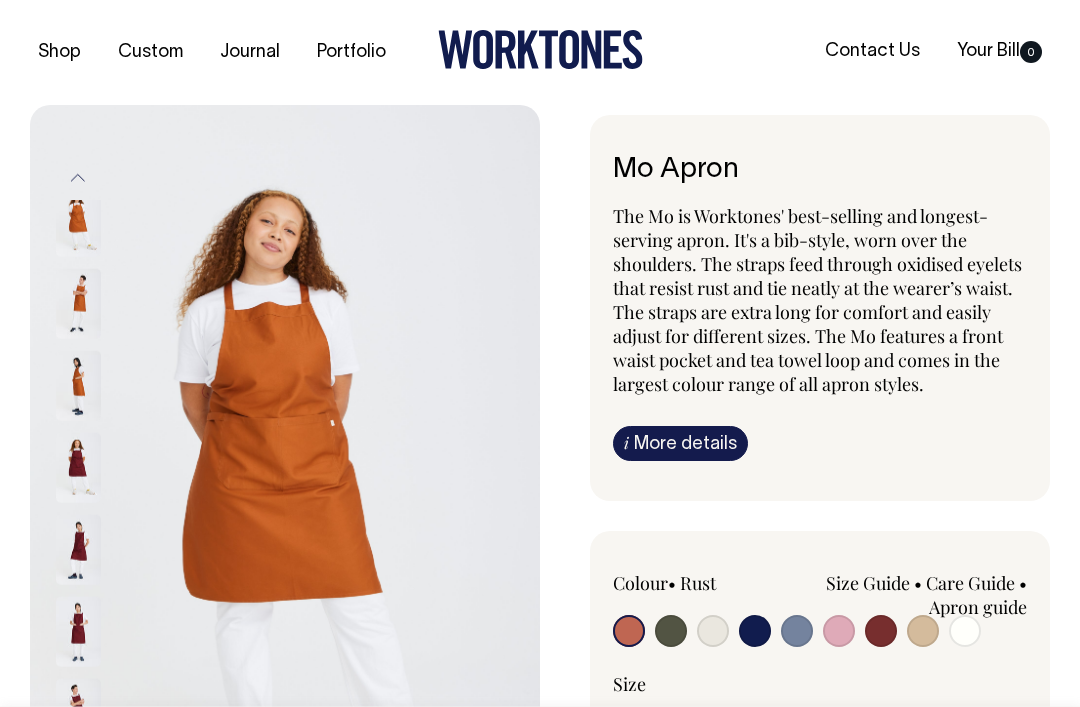 scroll, scrollTop: 0, scrollLeft: 0, axis: both 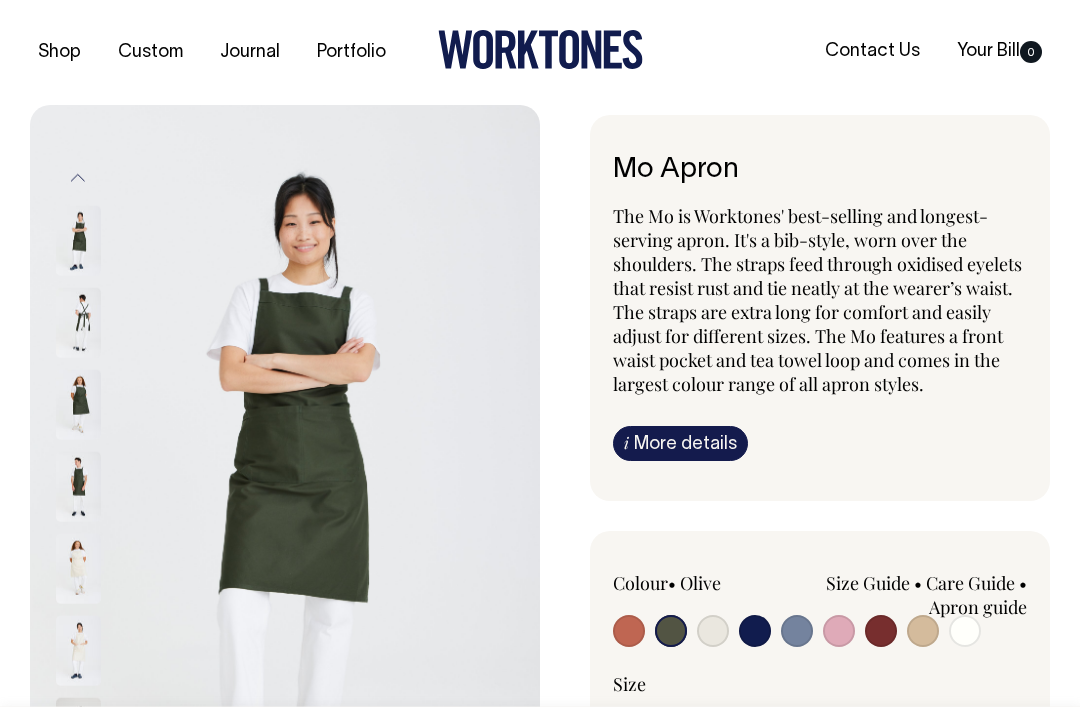 click at bounding box center (629, 631) 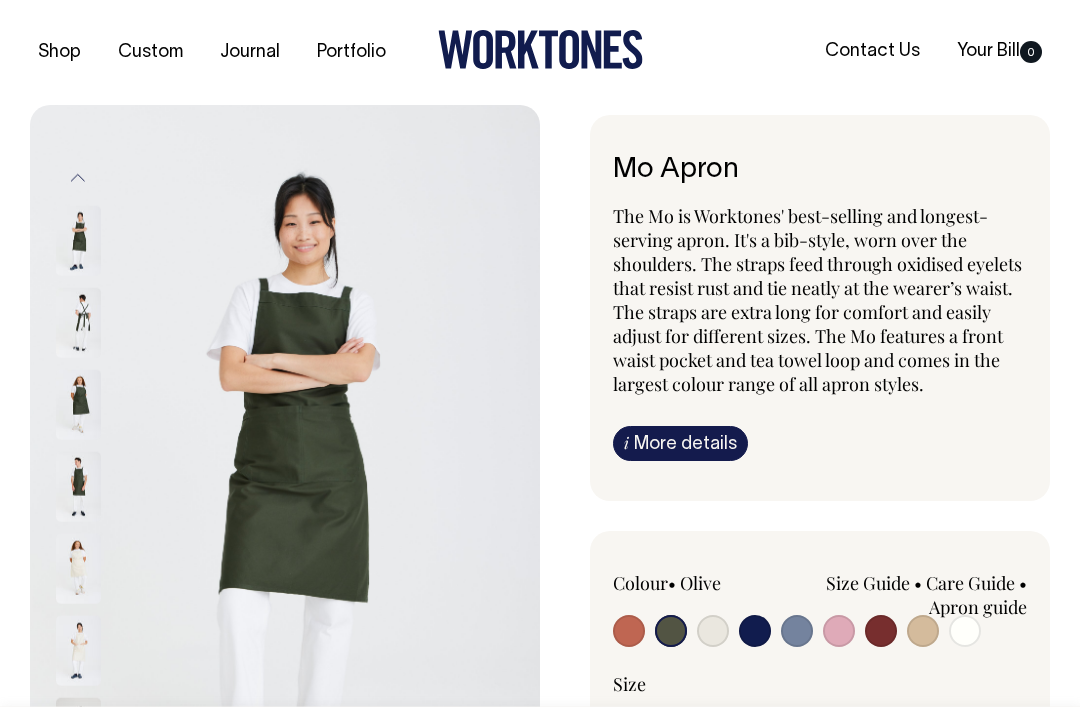 click at bounding box center [78, 323] 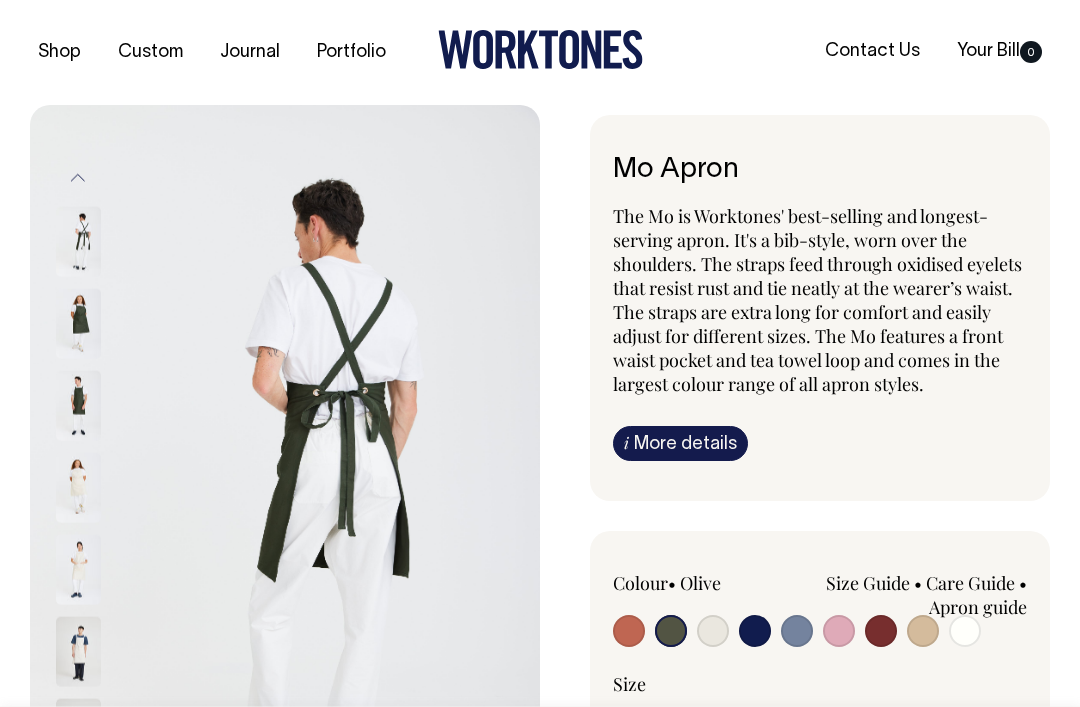 click at bounding box center [78, 323] 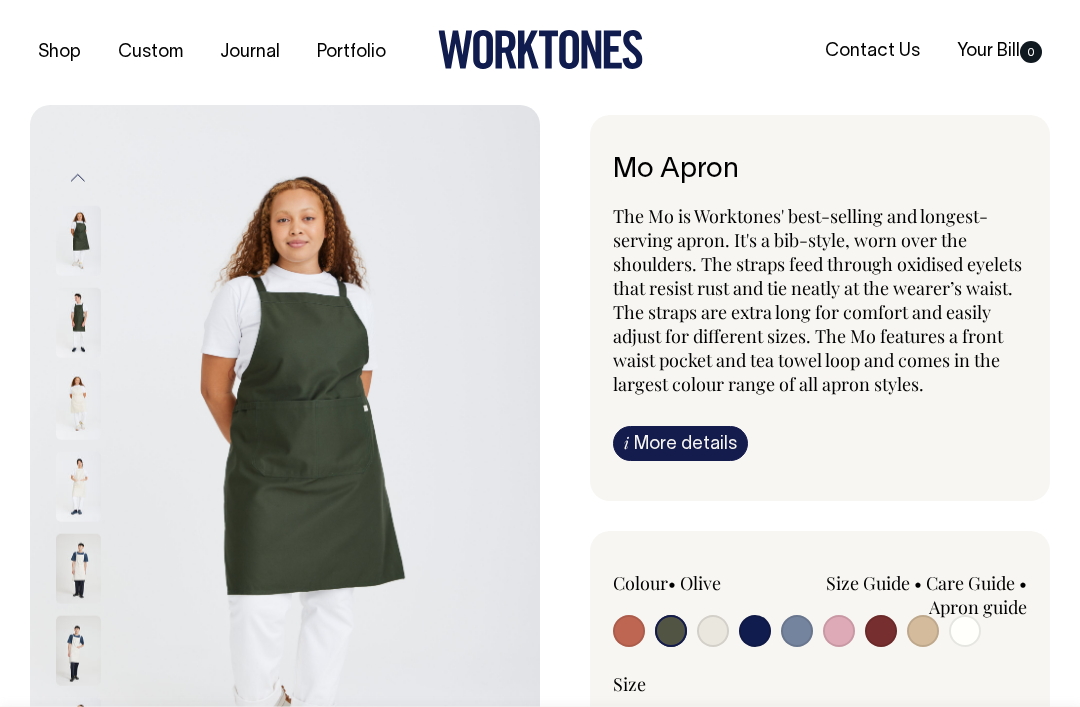 click at bounding box center (78, 405) 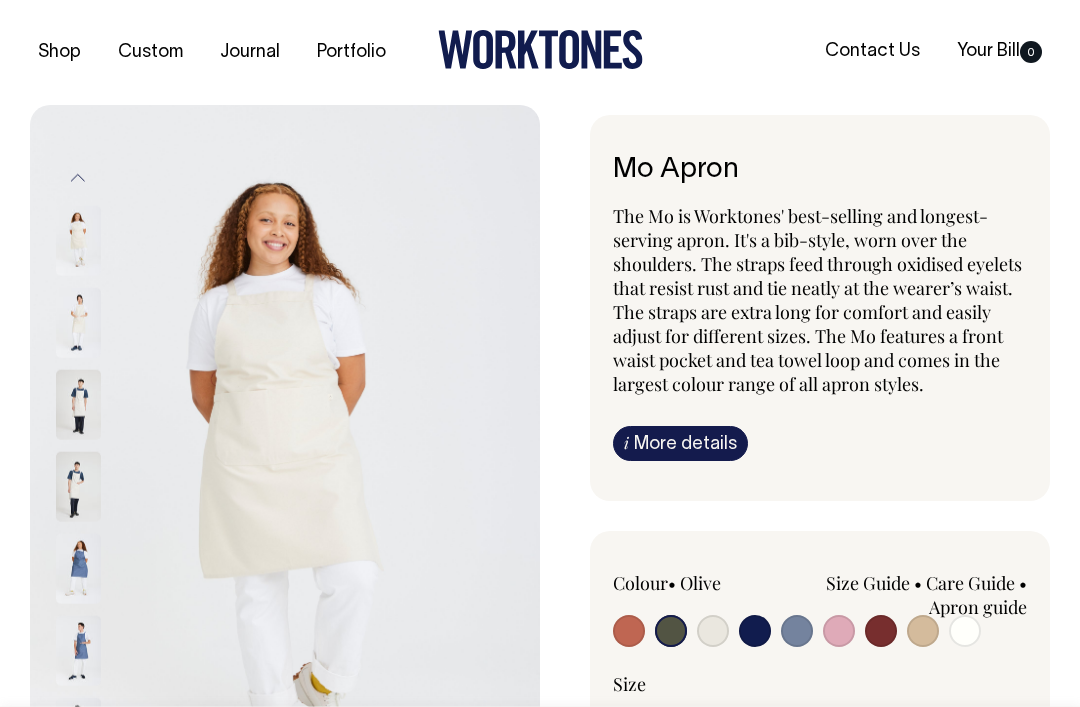 click at bounding box center [285, 487] 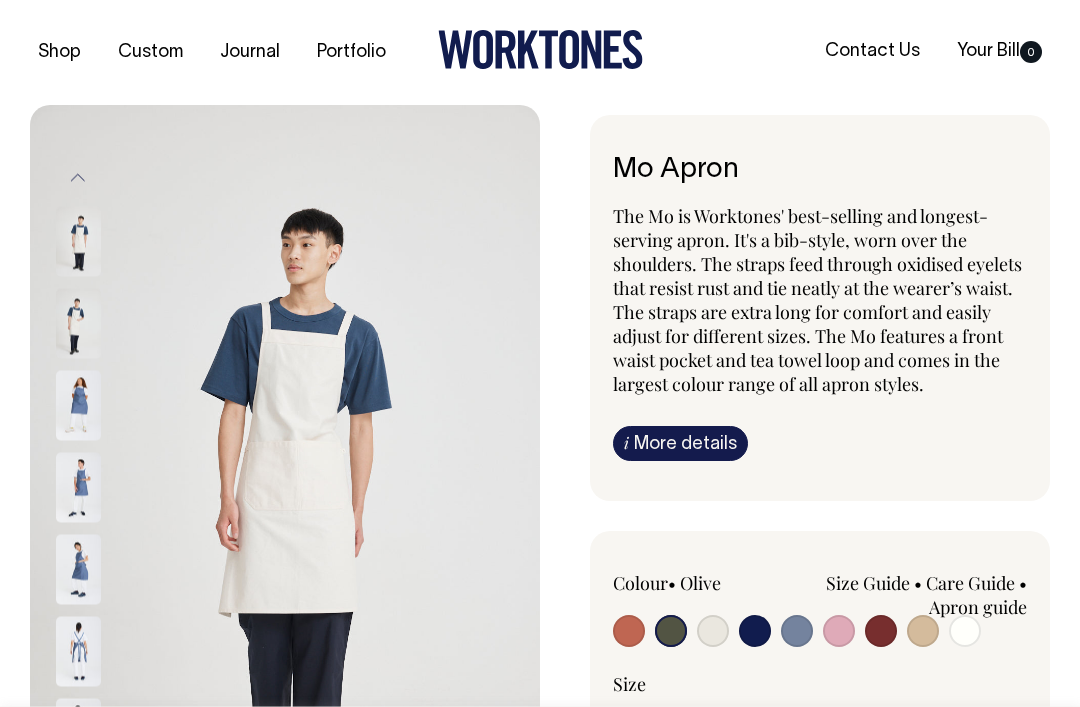 click at bounding box center (629, 631) 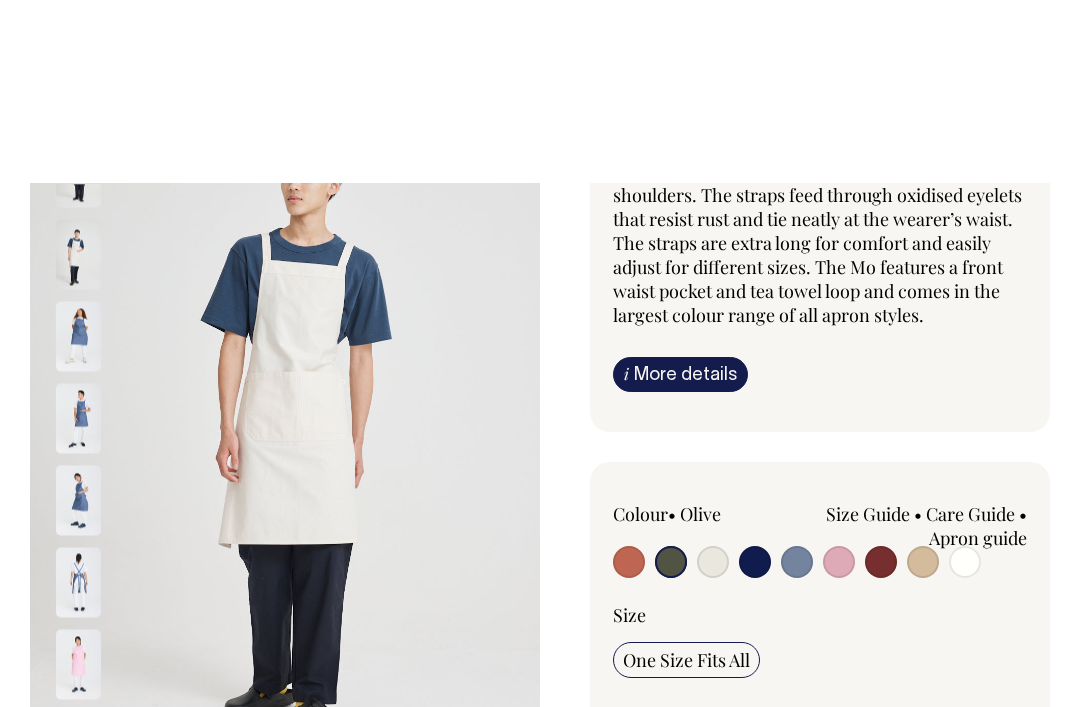 scroll, scrollTop: 0, scrollLeft: 0, axis: both 